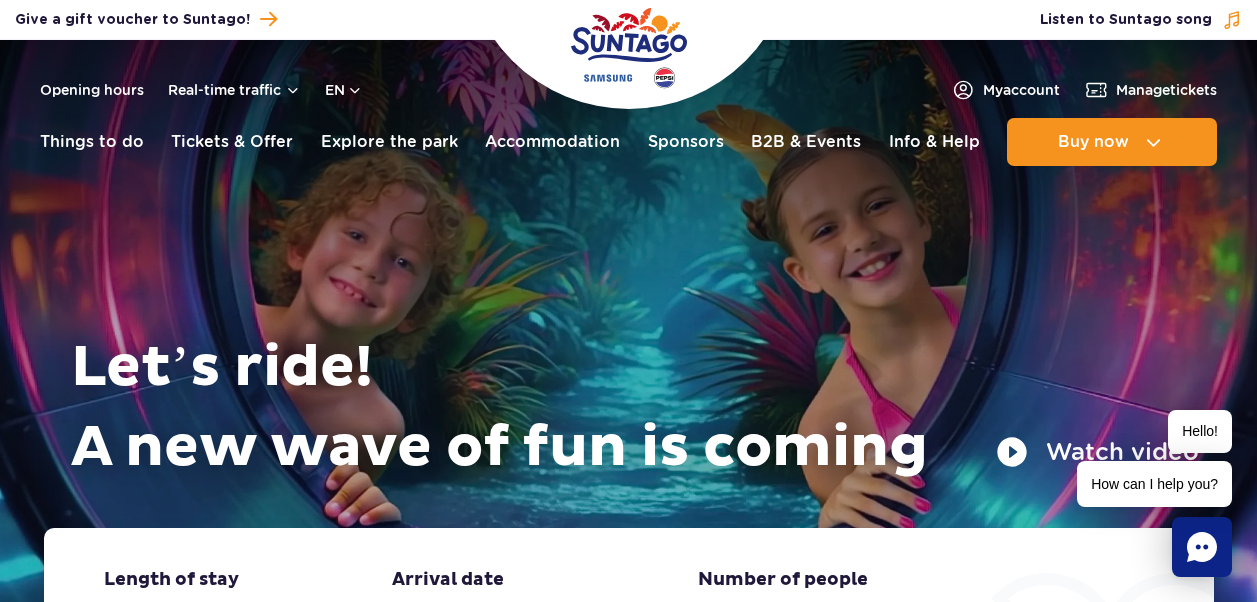 scroll, scrollTop: 0, scrollLeft: 0, axis: both 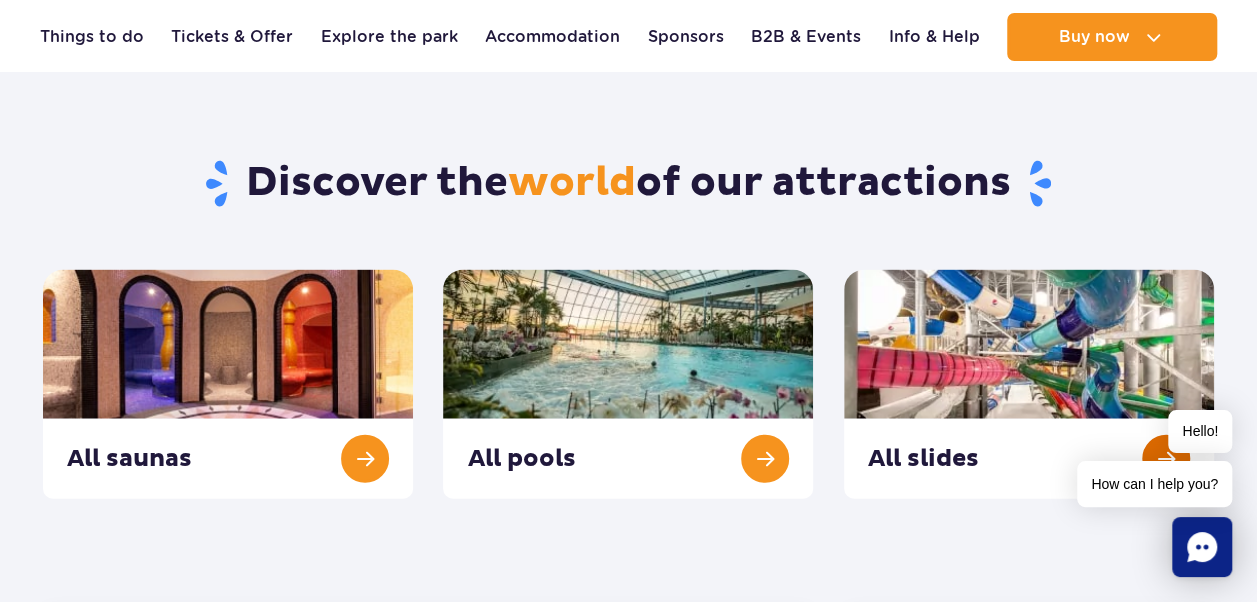 click at bounding box center (1029, 384) 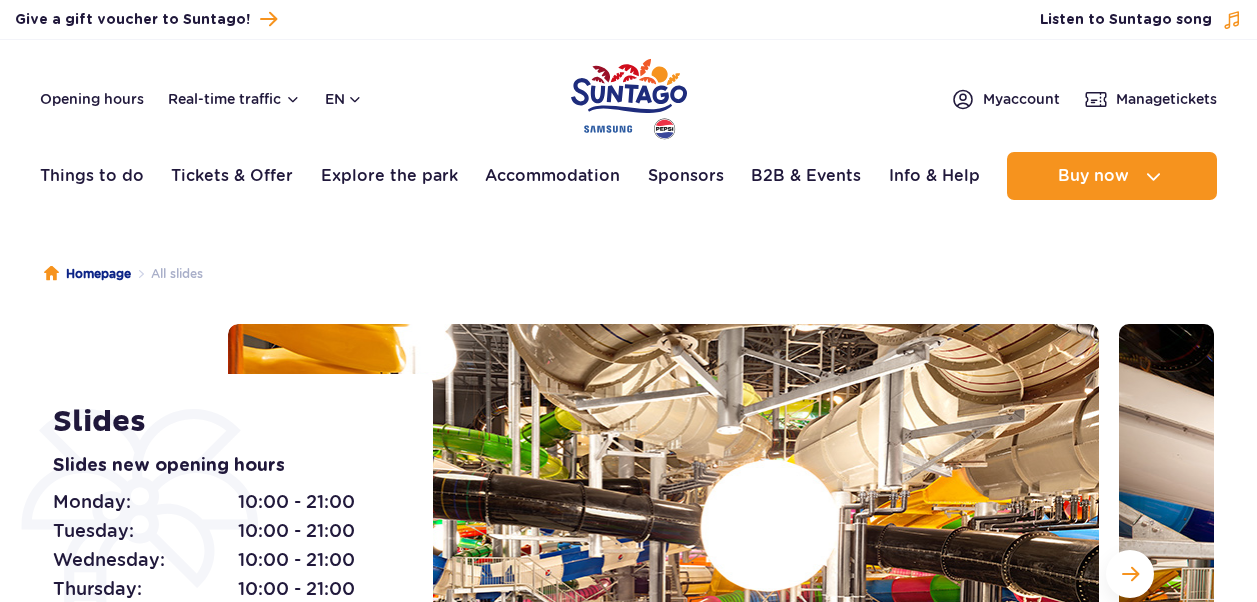 scroll, scrollTop: 0, scrollLeft: 0, axis: both 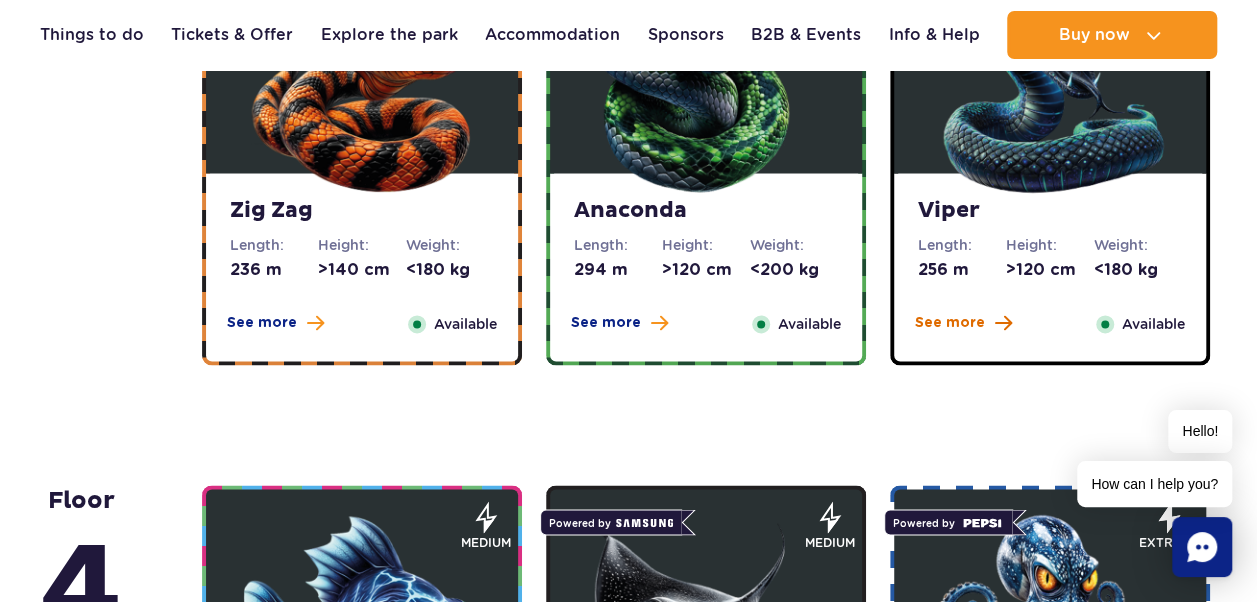 click on "See more" at bounding box center (950, 323) 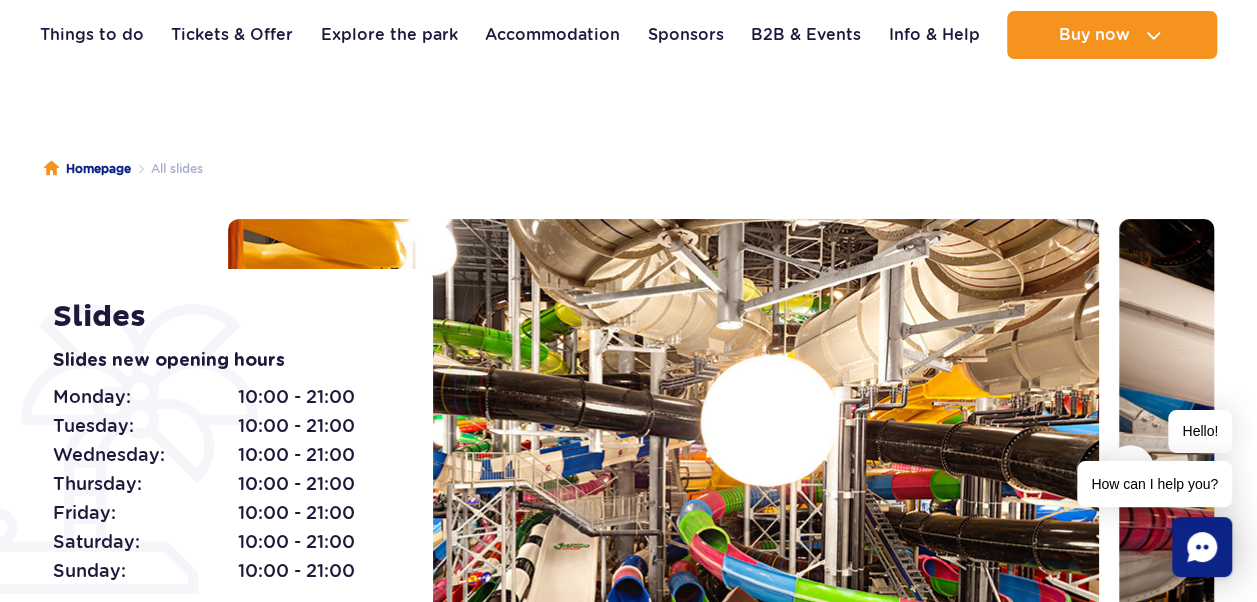scroll, scrollTop: 0, scrollLeft: 0, axis: both 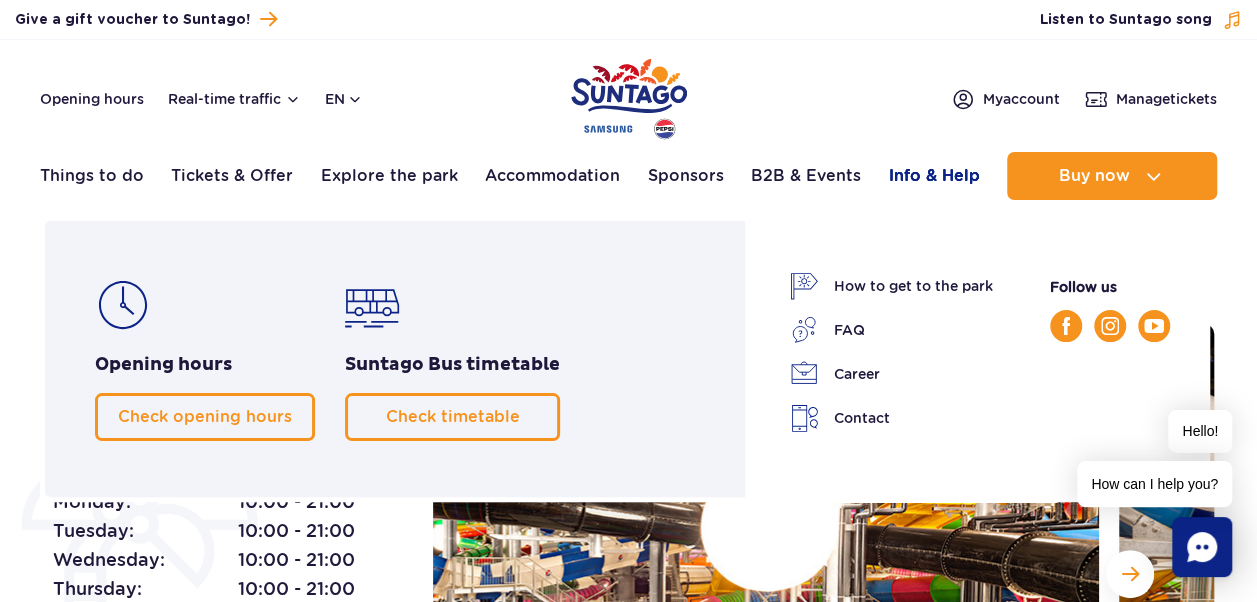 click on "Info & Help" at bounding box center [934, 176] 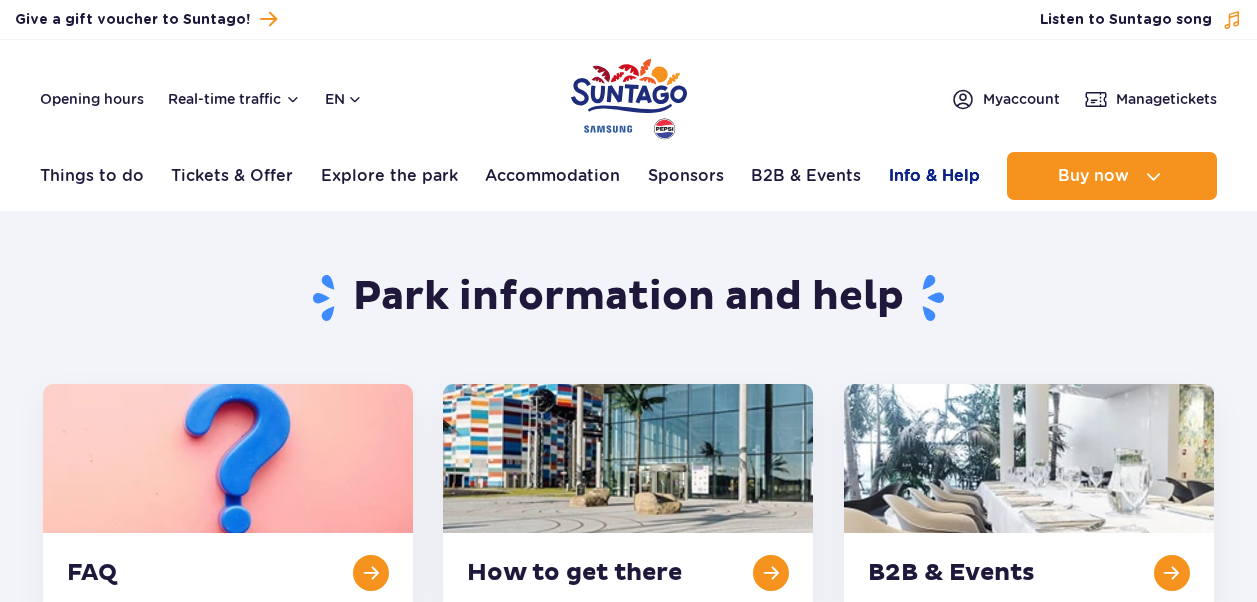 scroll, scrollTop: 0, scrollLeft: 0, axis: both 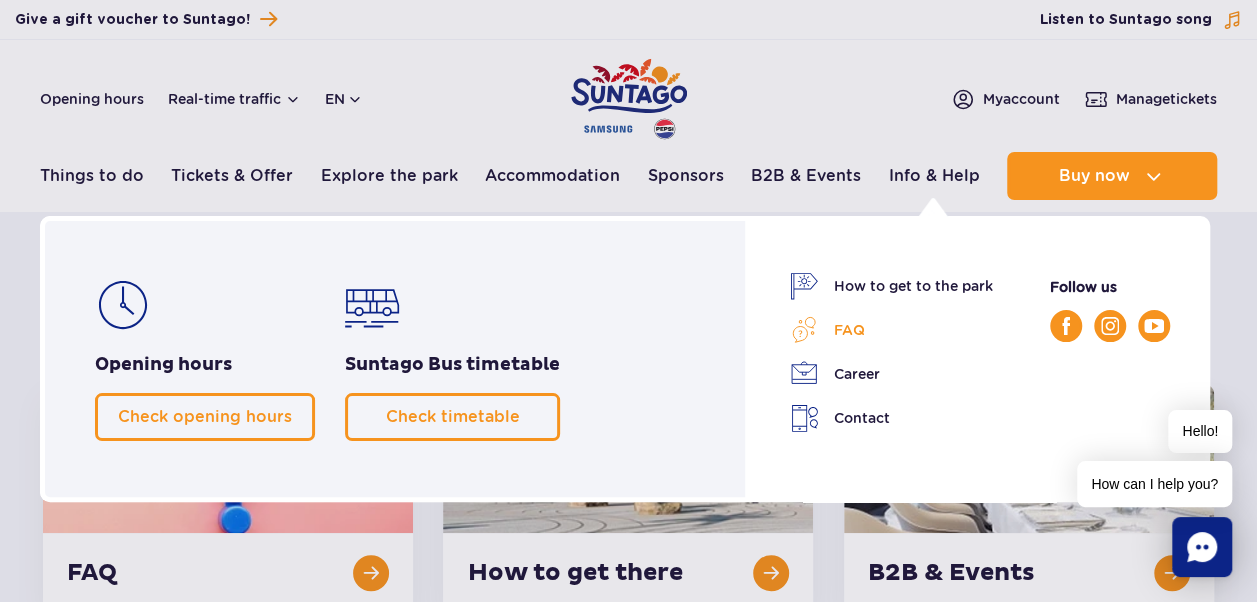 click on "FAQ" at bounding box center (891, 330) 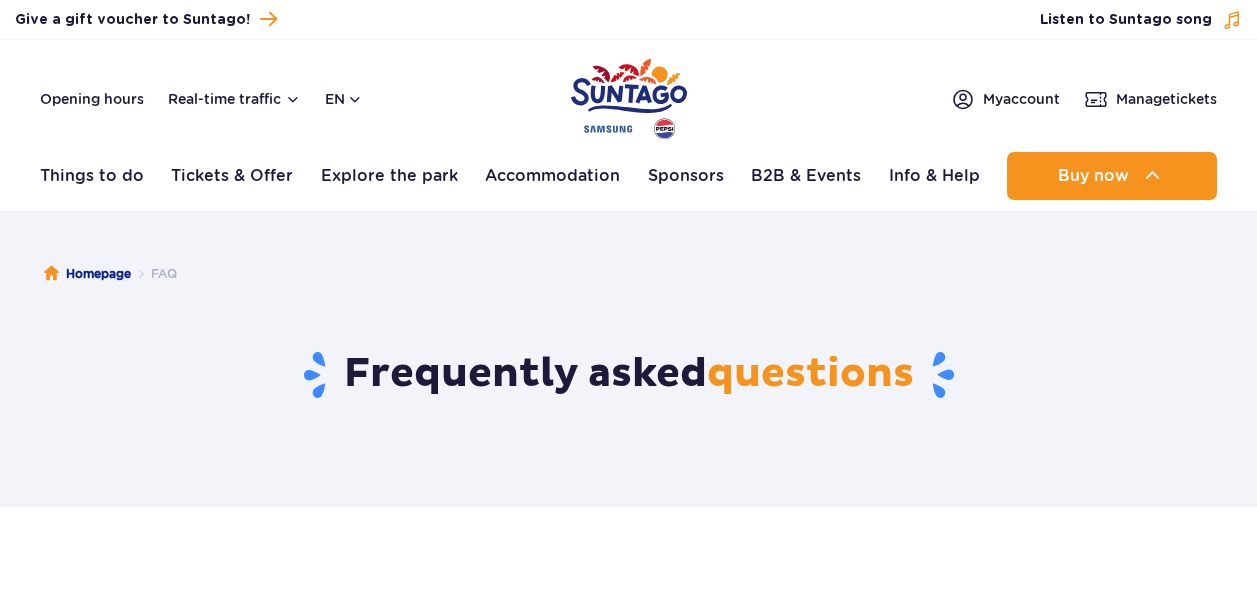 scroll, scrollTop: 0, scrollLeft: 0, axis: both 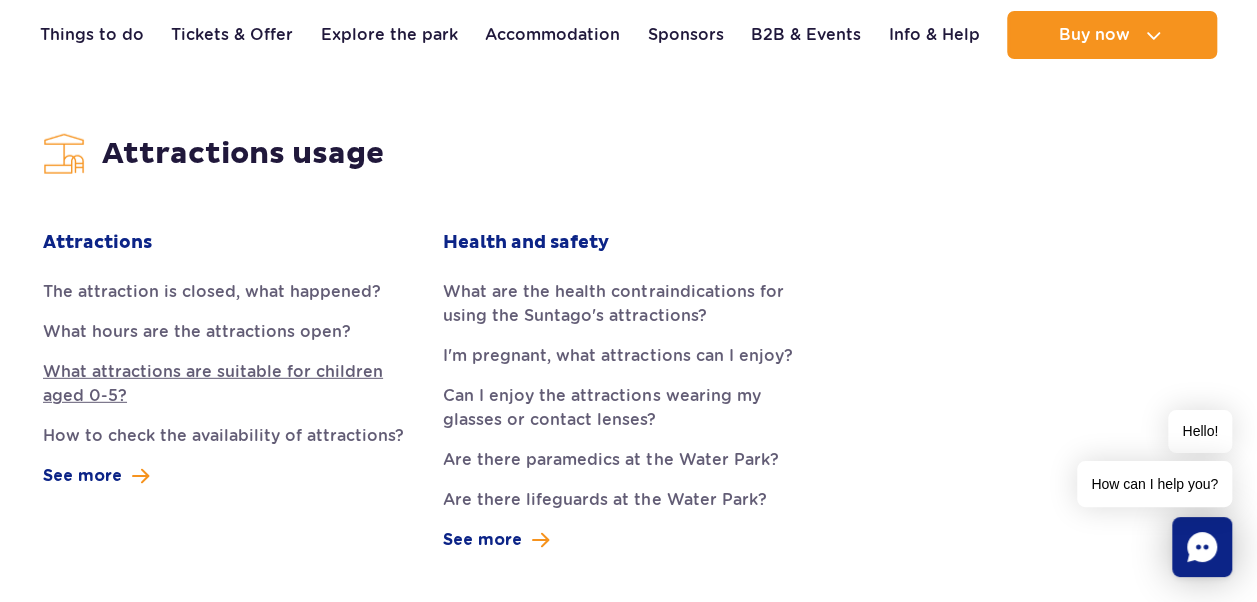 click on "What attractions are suitable for children aged 0-5?" at bounding box center (228, 384) 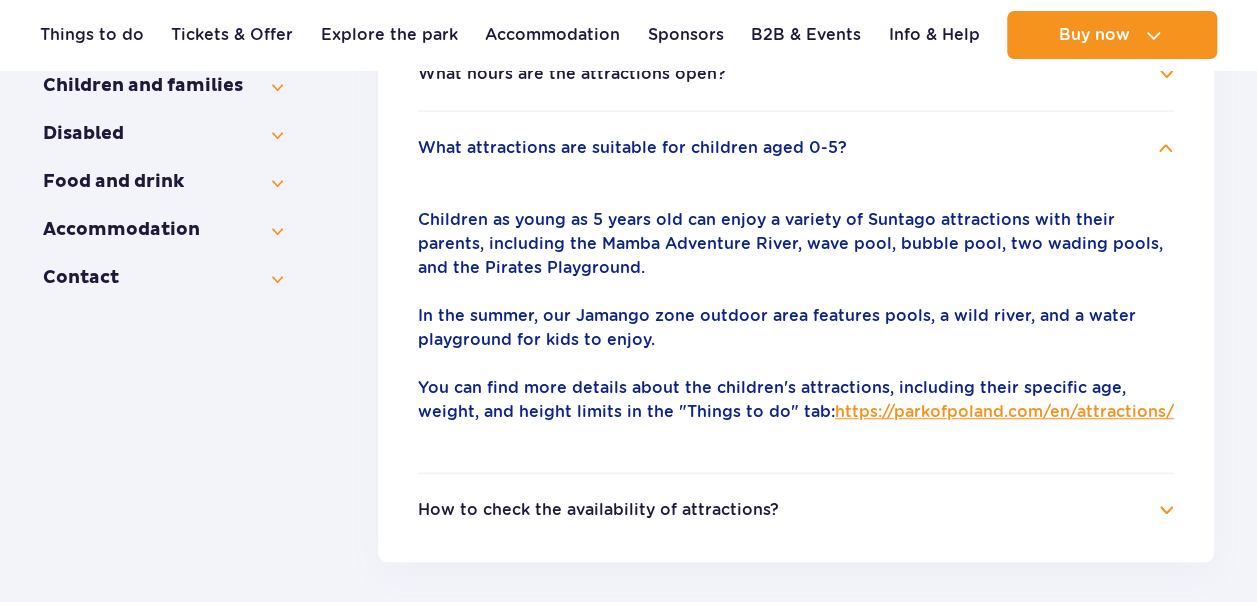 scroll, scrollTop: 596, scrollLeft: 0, axis: vertical 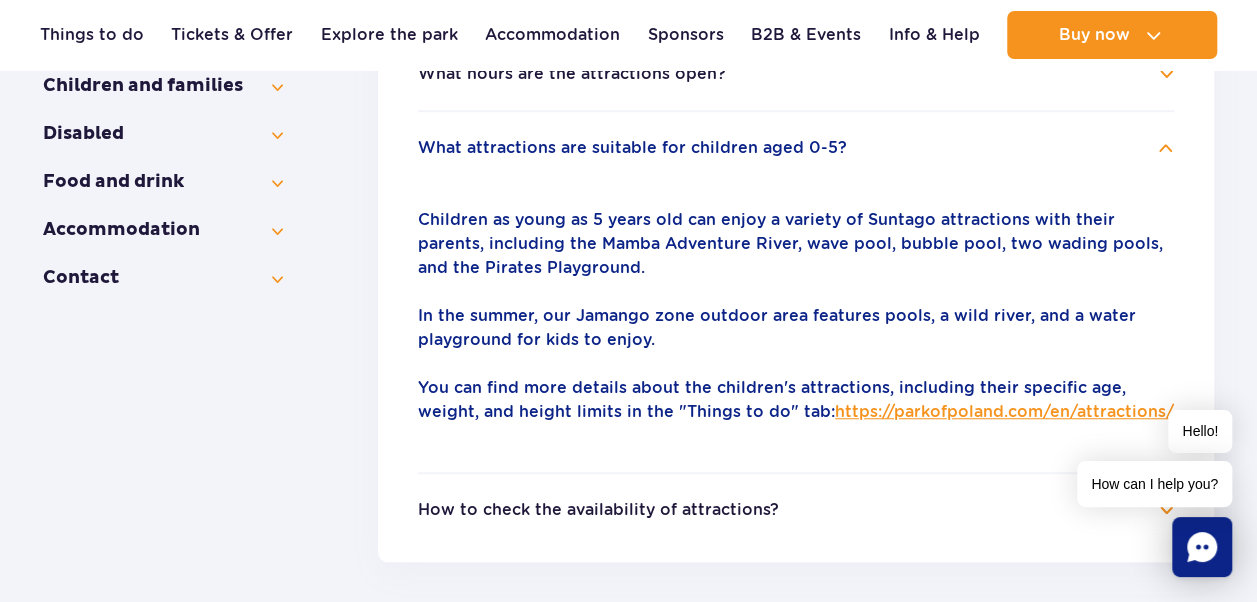 click on "https://parkofpoland.com/en/attractions/" at bounding box center [1004, 411] 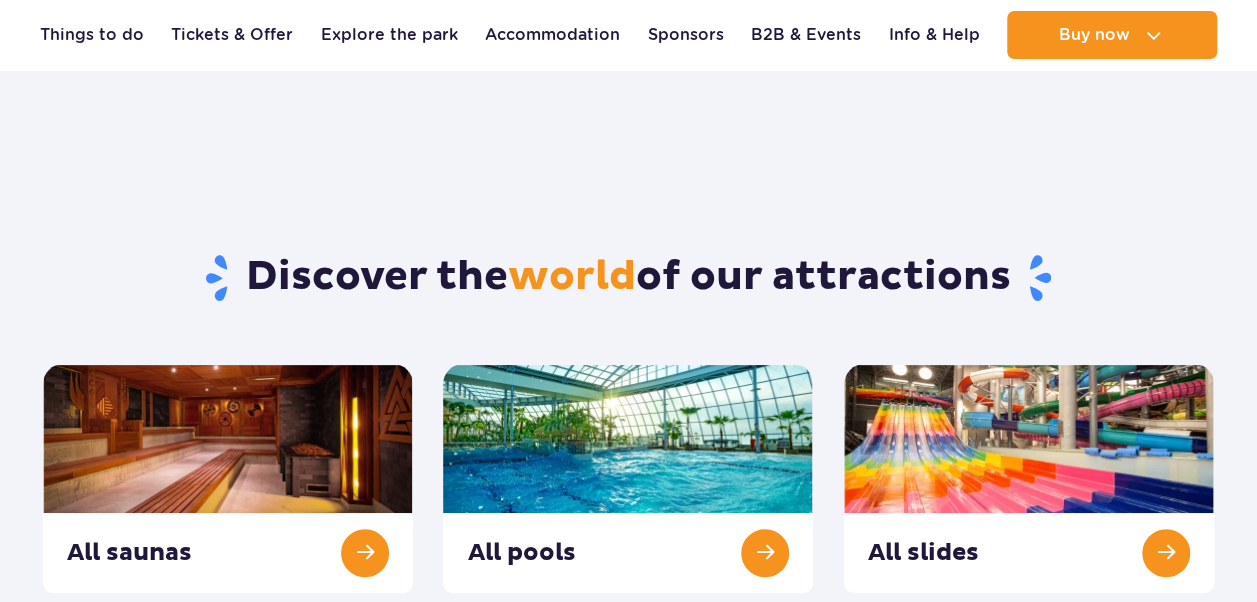 scroll, scrollTop: 272, scrollLeft: 0, axis: vertical 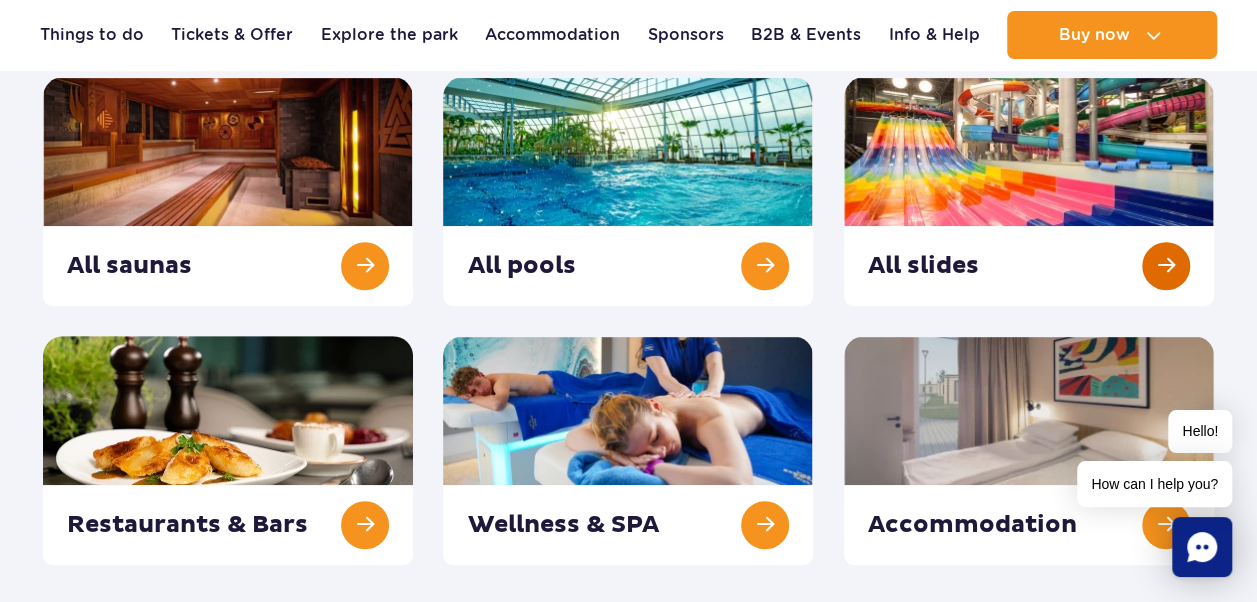 click at bounding box center [1029, 191] 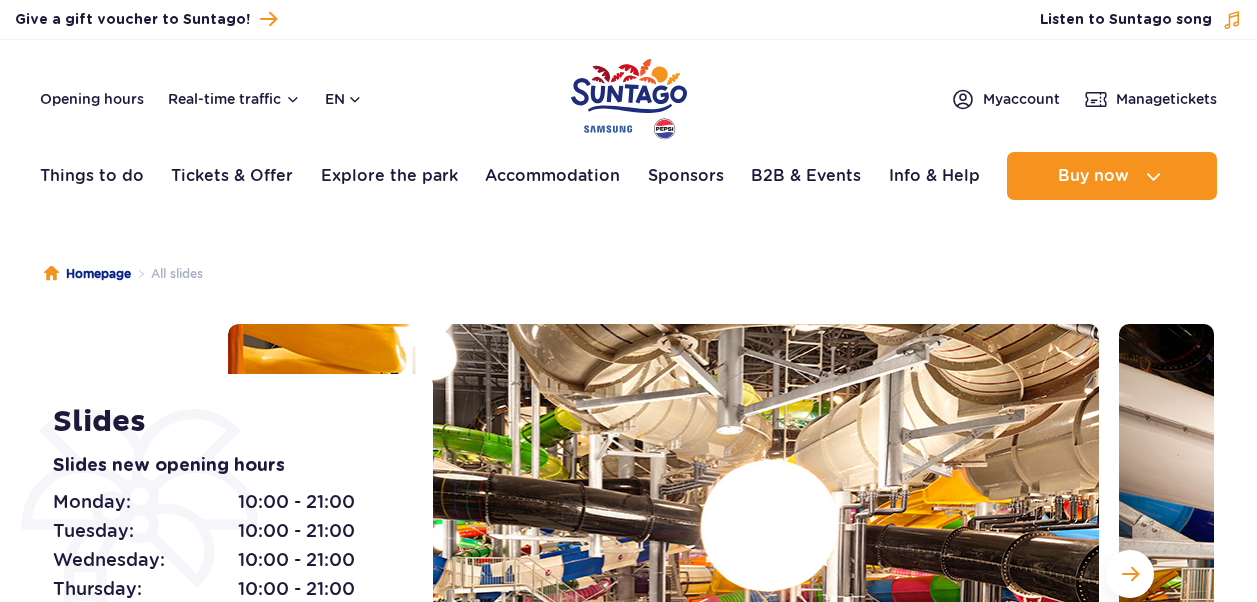 scroll, scrollTop: 0, scrollLeft: 0, axis: both 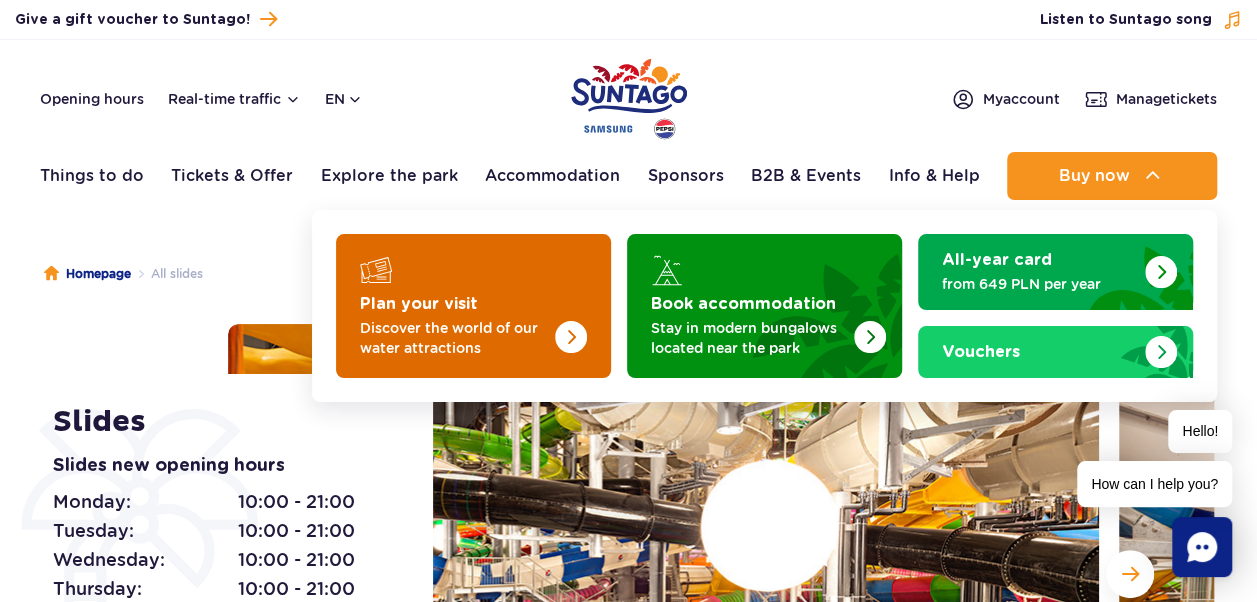 click at bounding box center (531, 300) 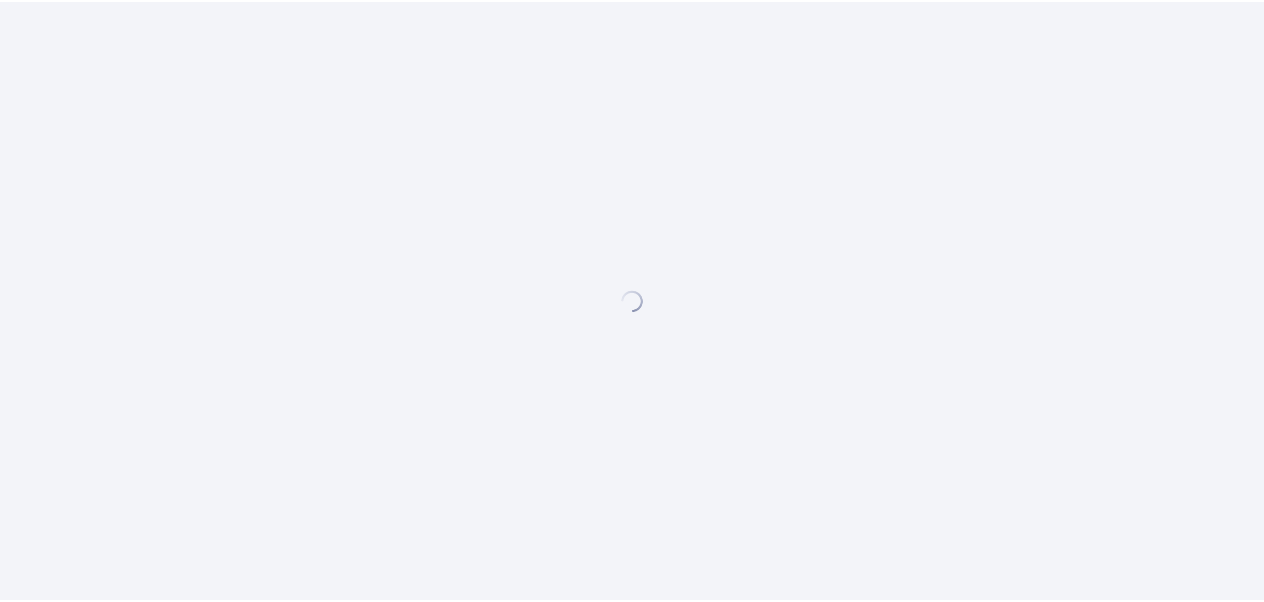 scroll, scrollTop: 0, scrollLeft: 0, axis: both 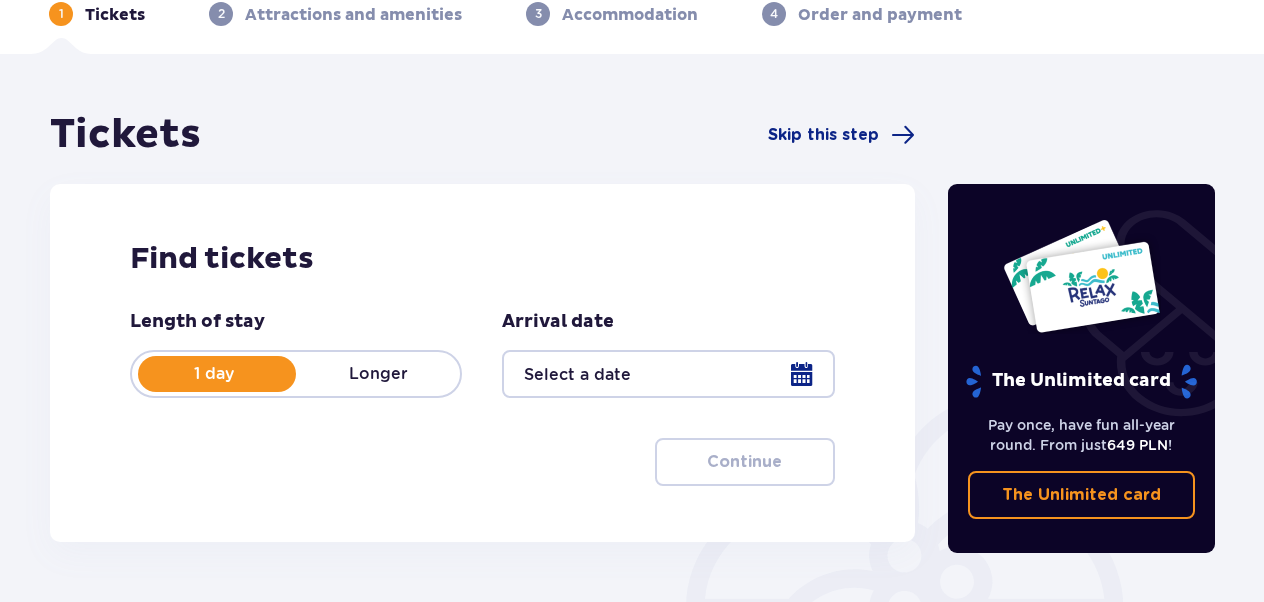 click at bounding box center (668, 374) 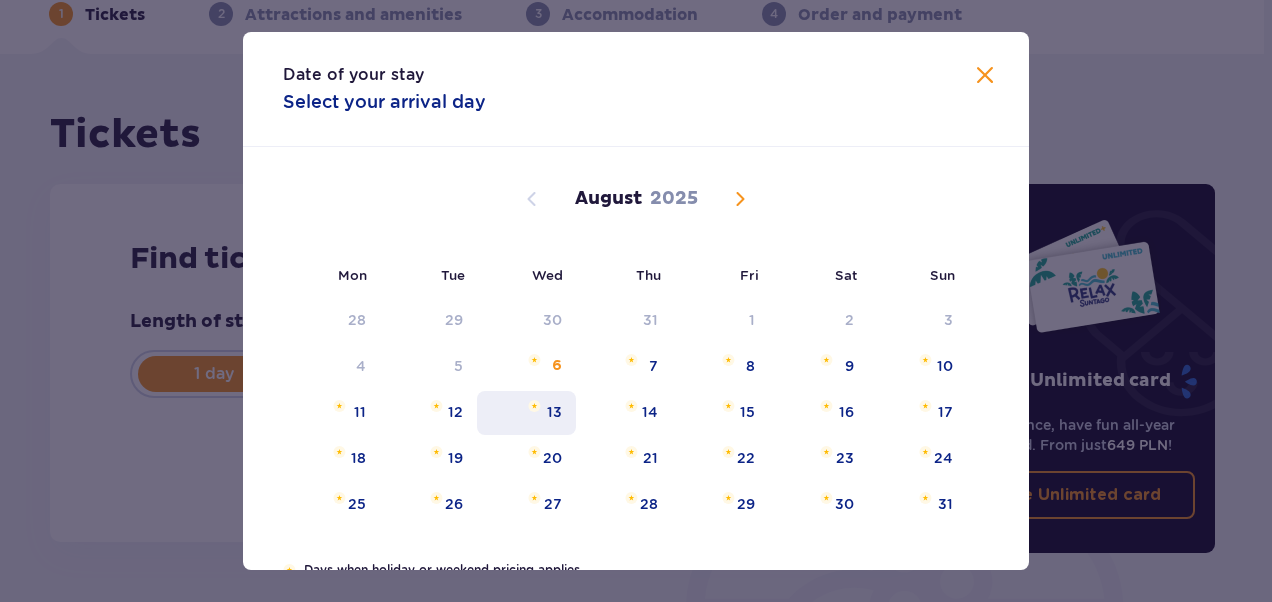click on "13" at bounding box center (526, 413) 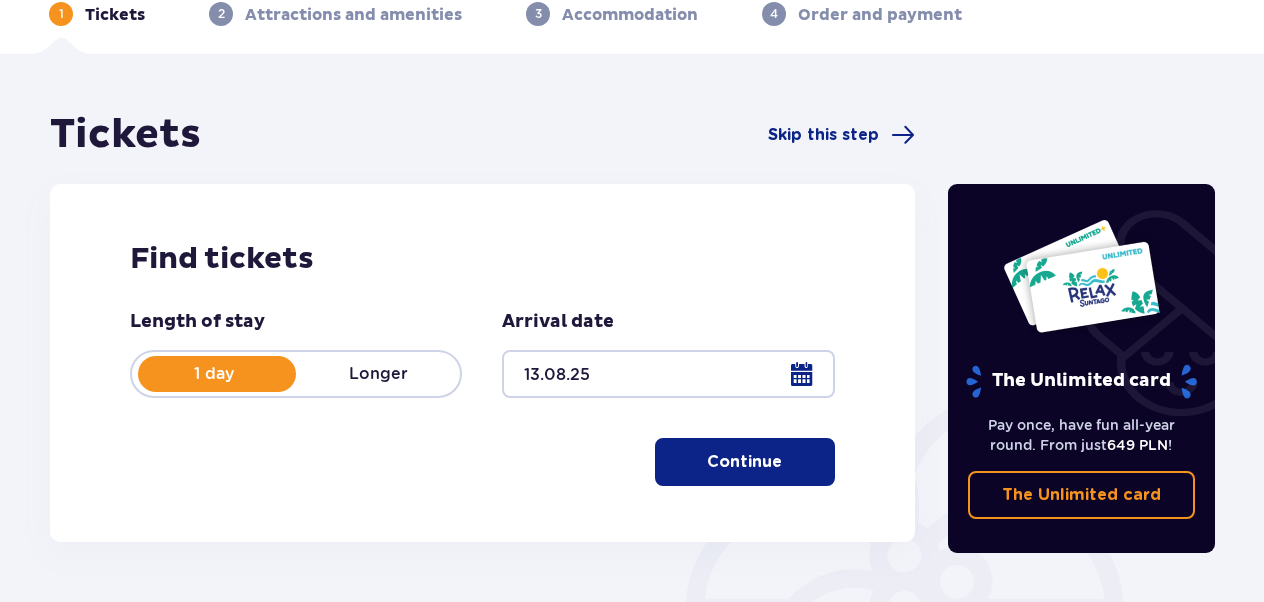 click at bounding box center (786, 462) 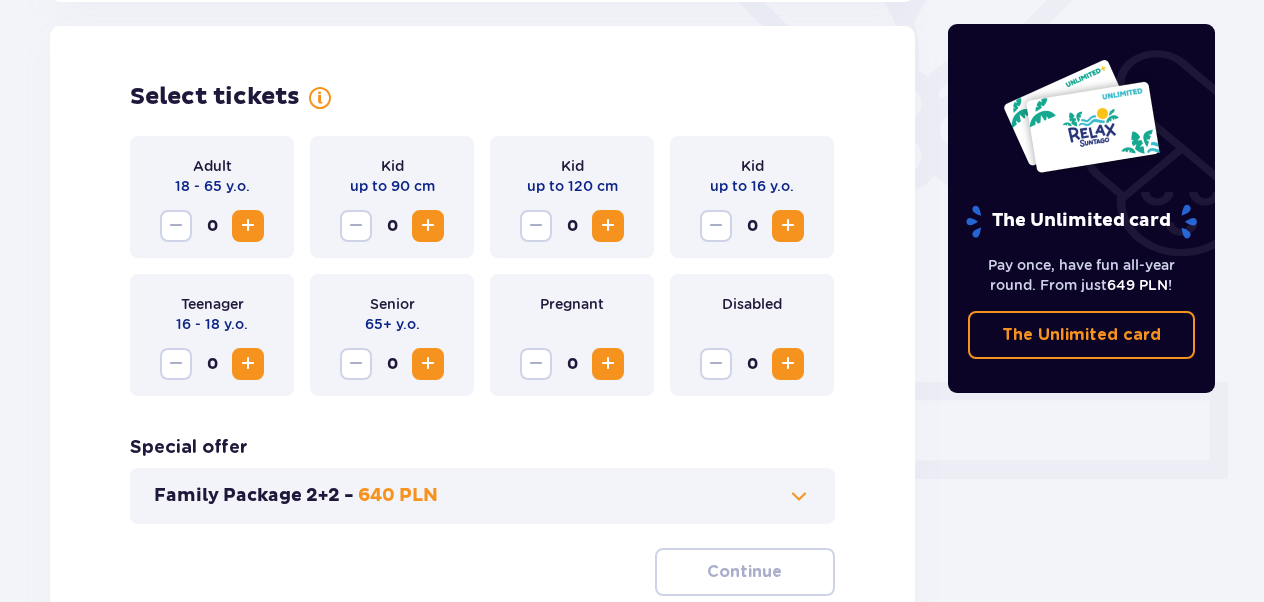 scroll, scrollTop: 556, scrollLeft: 0, axis: vertical 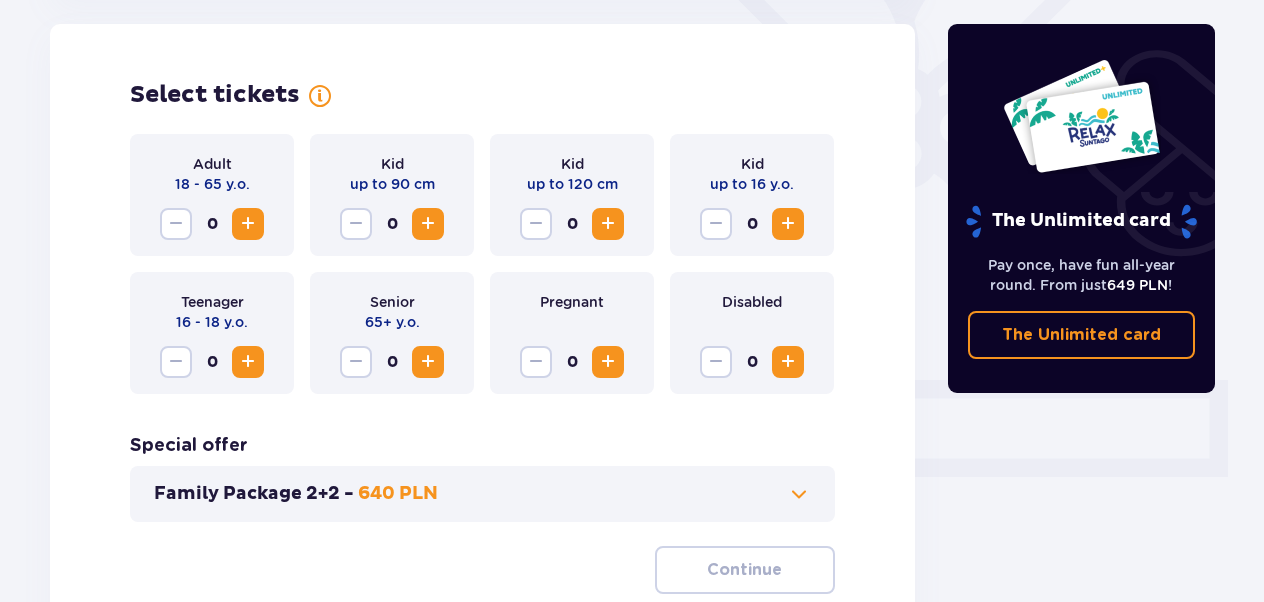 click at bounding box center [248, 224] 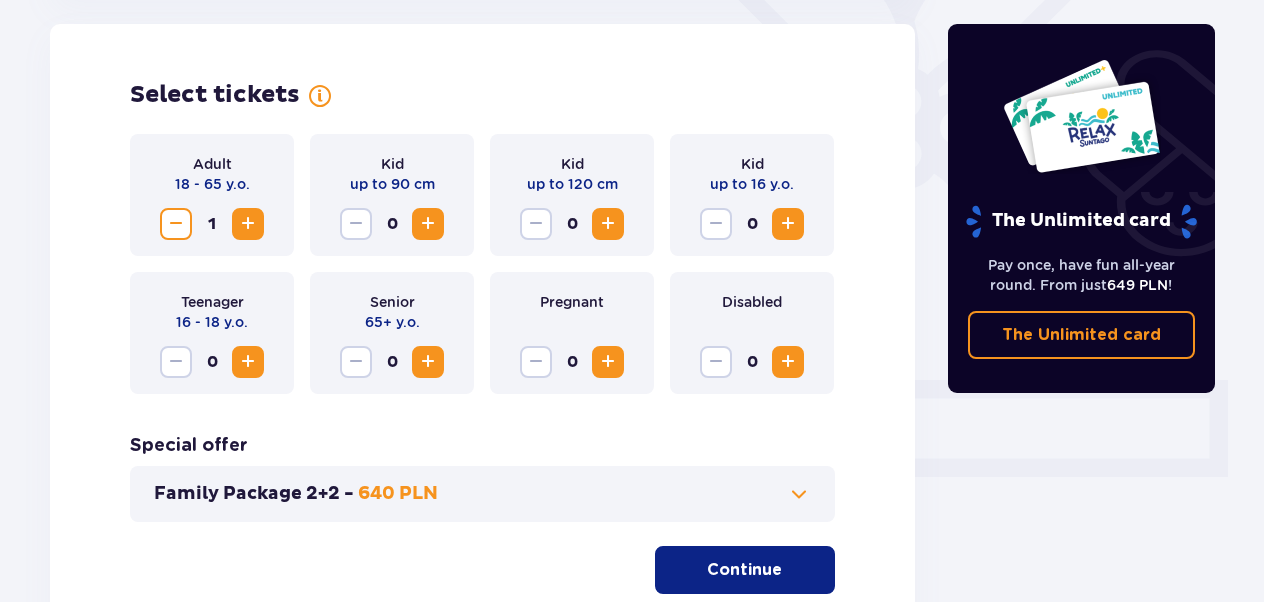 click at bounding box center (248, 224) 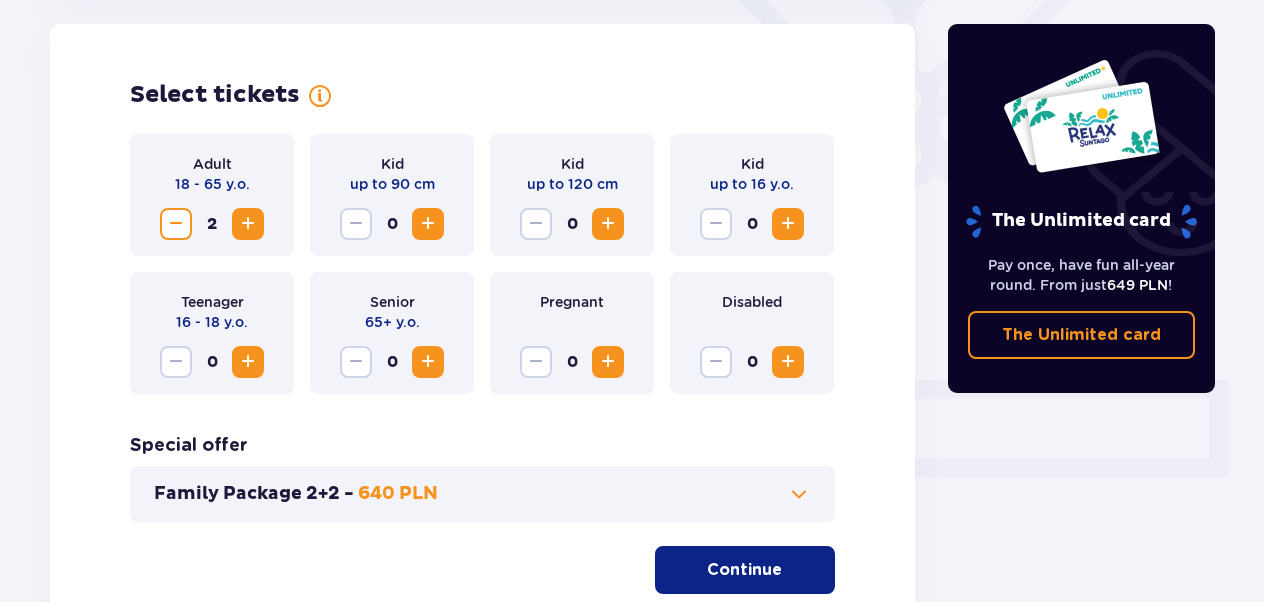 click at bounding box center (428, 224) 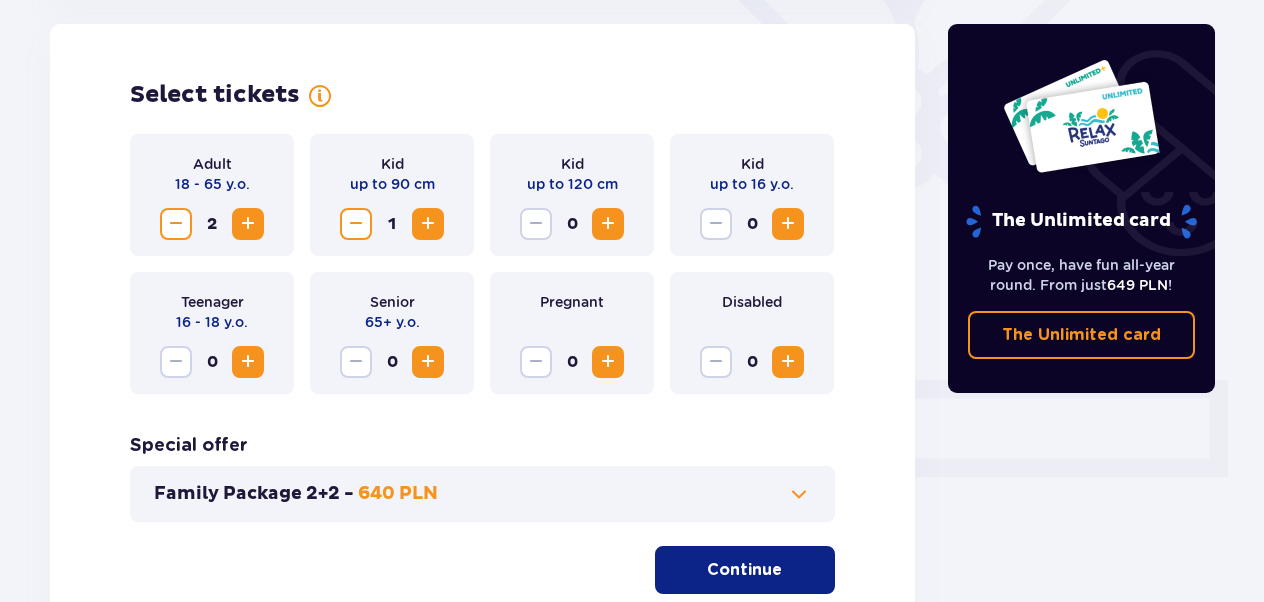 click at bounding box center [428, 224] 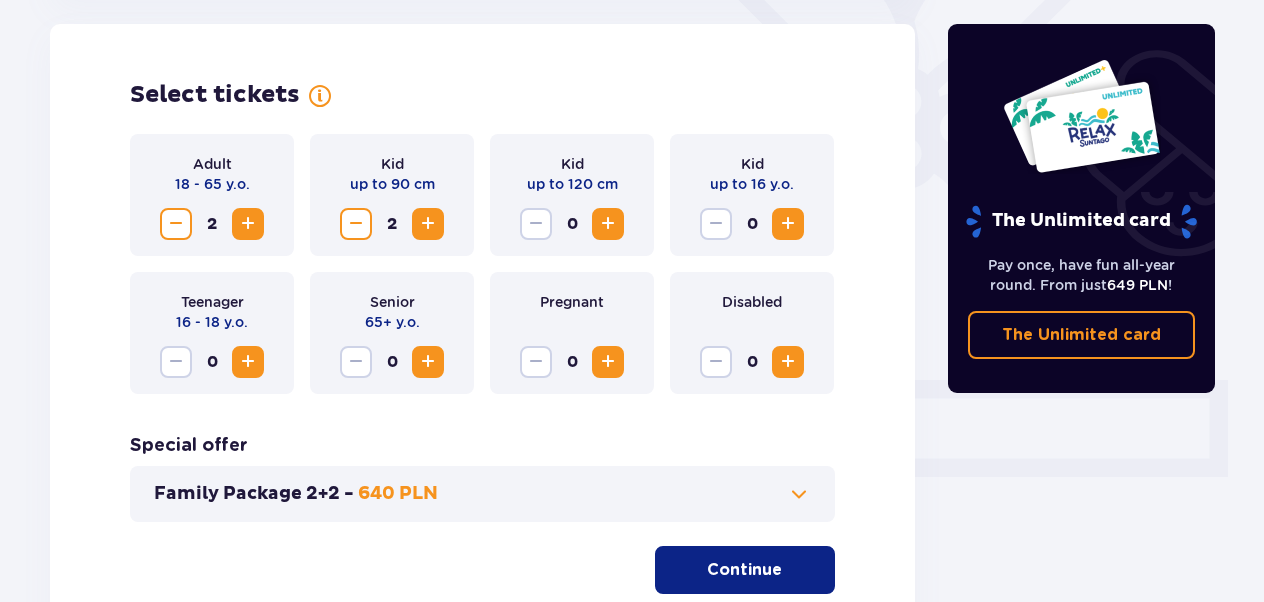 drag, startPoint x: 1258, startPoint y: 424, endPoint x: 1275, endPoint y: 162, distance: 262.55093 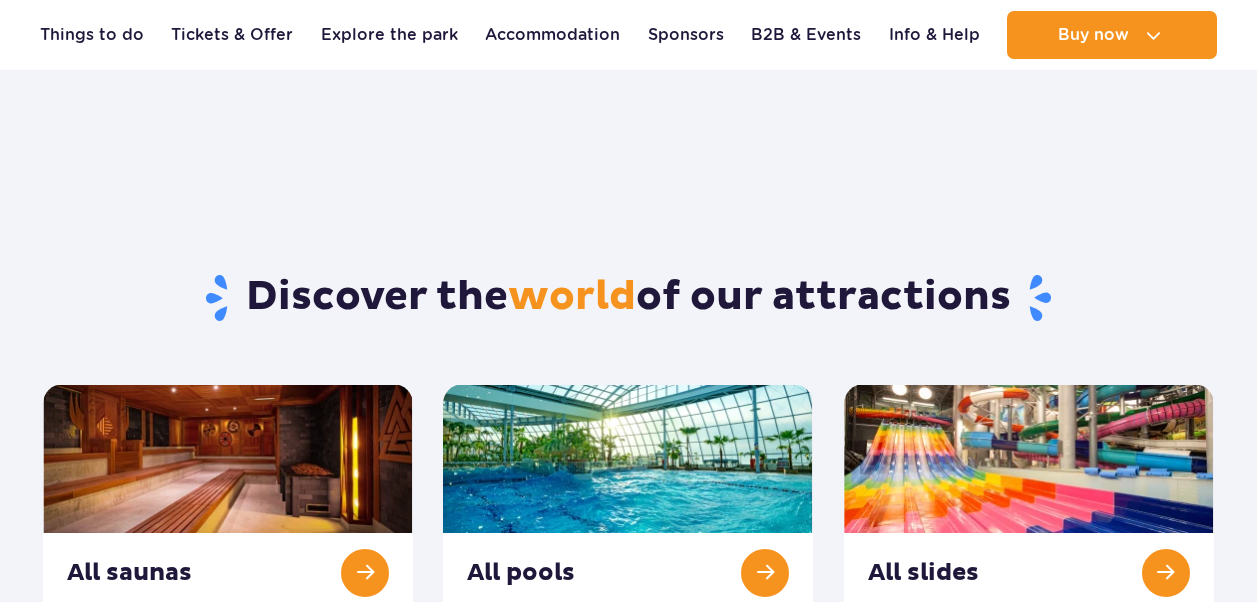 scroll, scrollTop: 307, scrollLeft: 0, axis: vertical 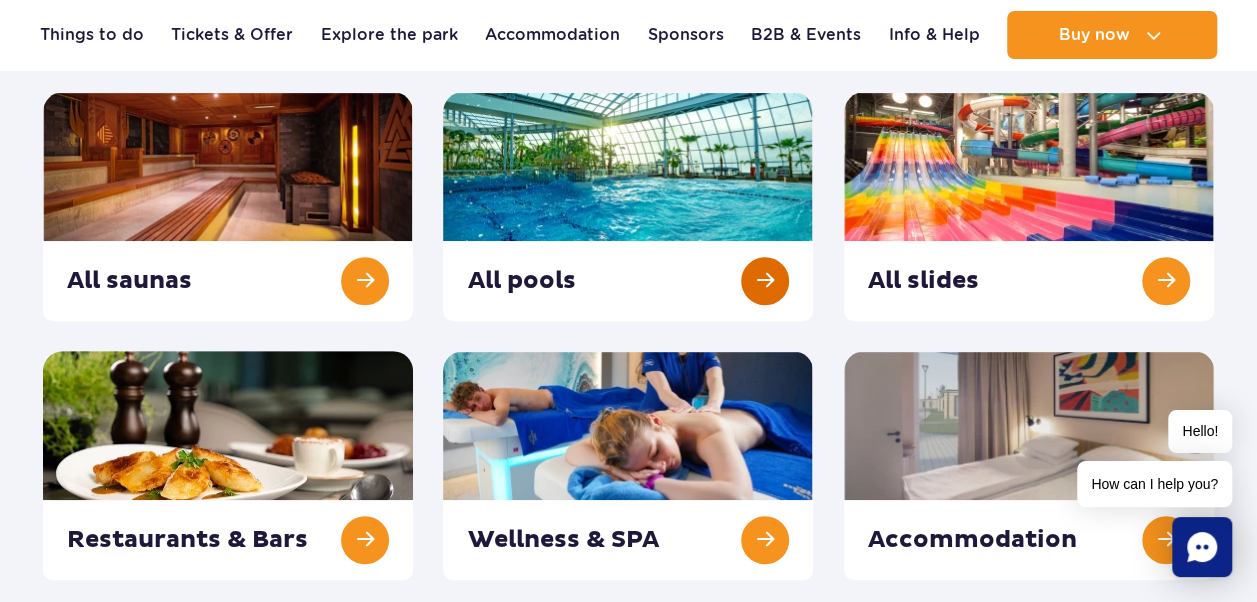 click at bounding box center (628, 206) 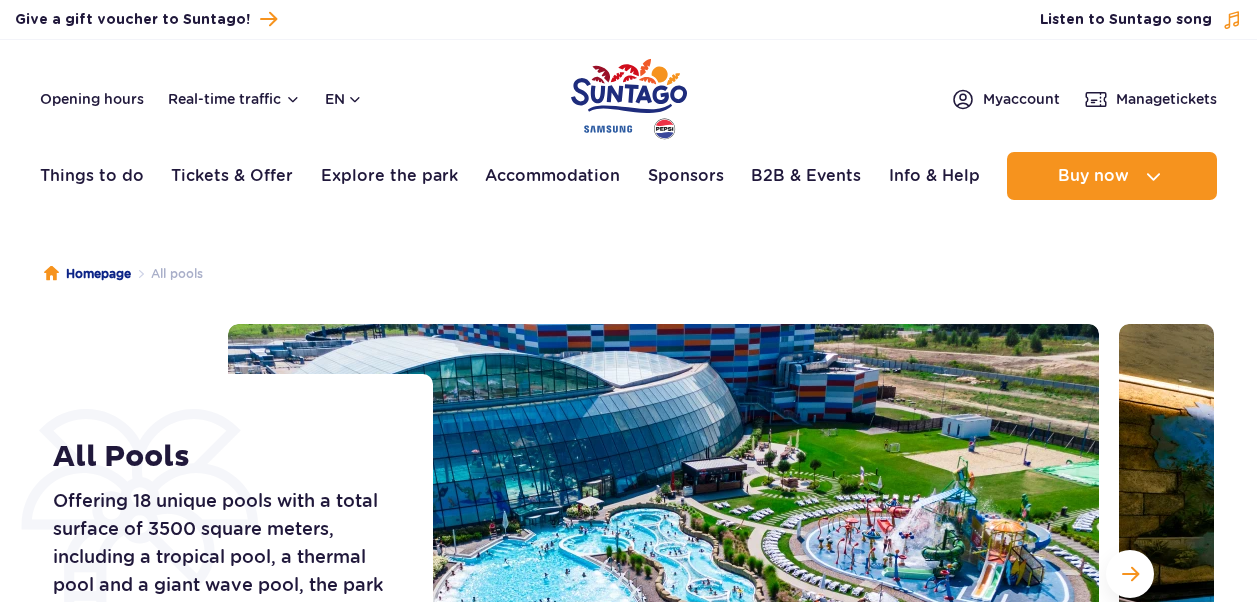 scroll, scrollTop: 174, scrollLeft: 0, axis: vertical 